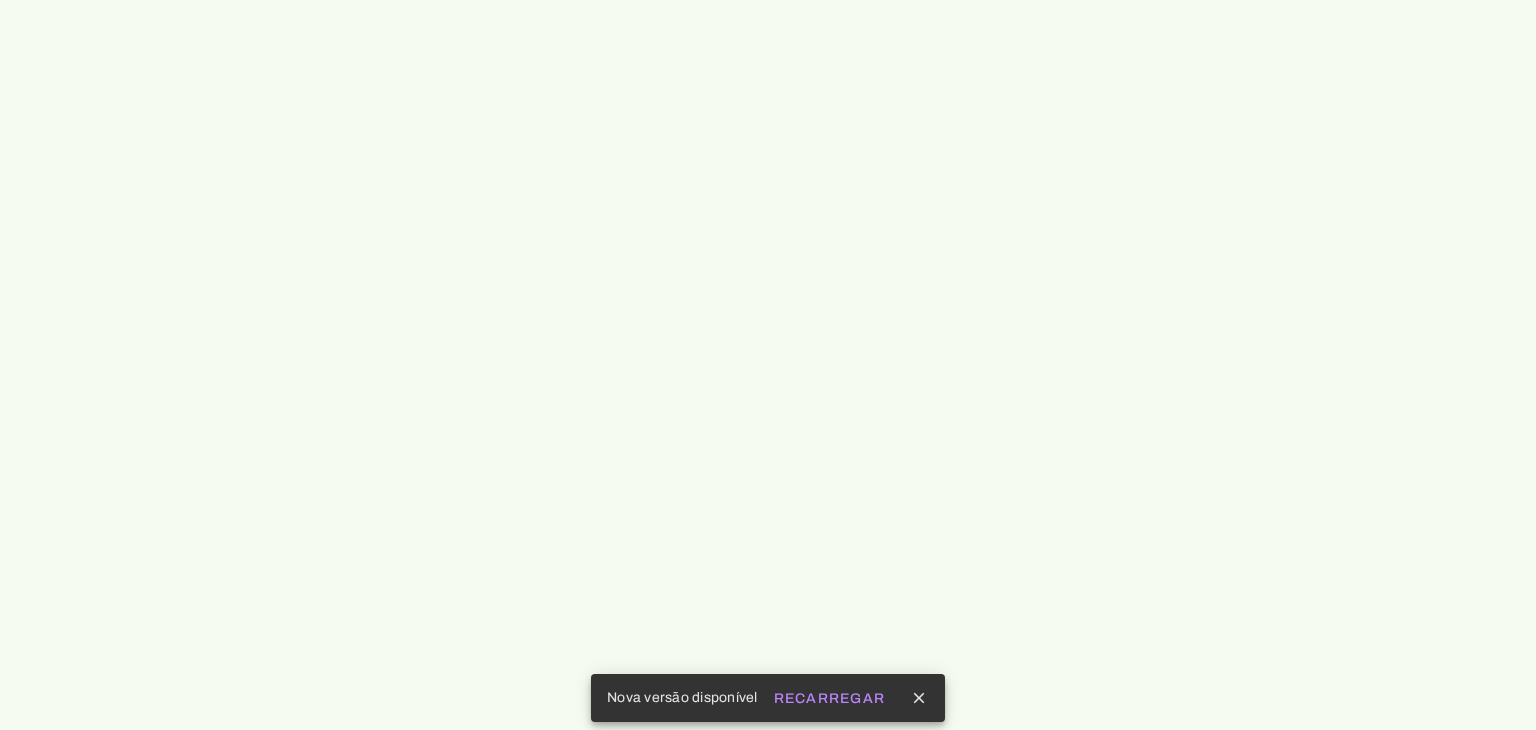scroll, scrollTop: 0, scrollLeft: 0, axis: both 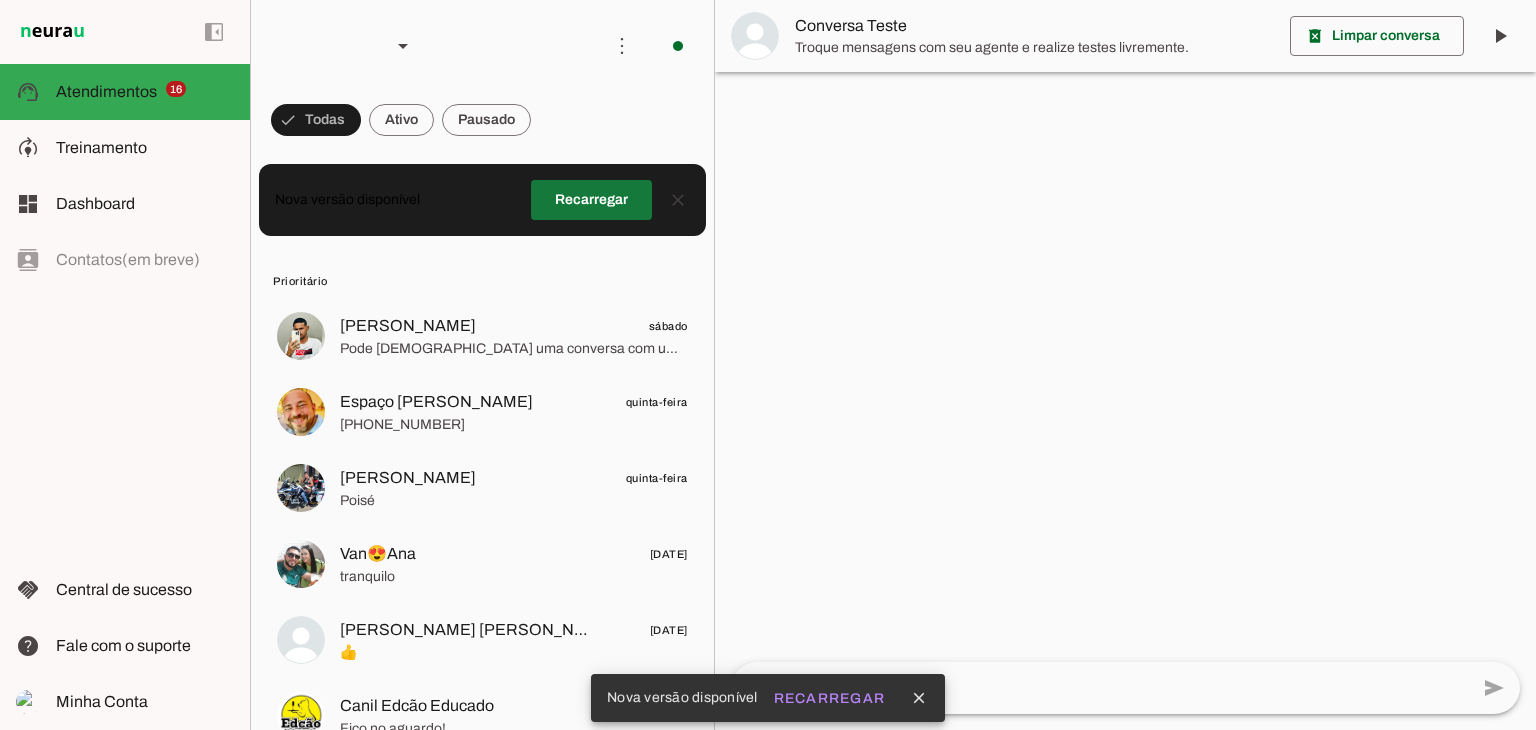 click at bounding box center (591, 200) 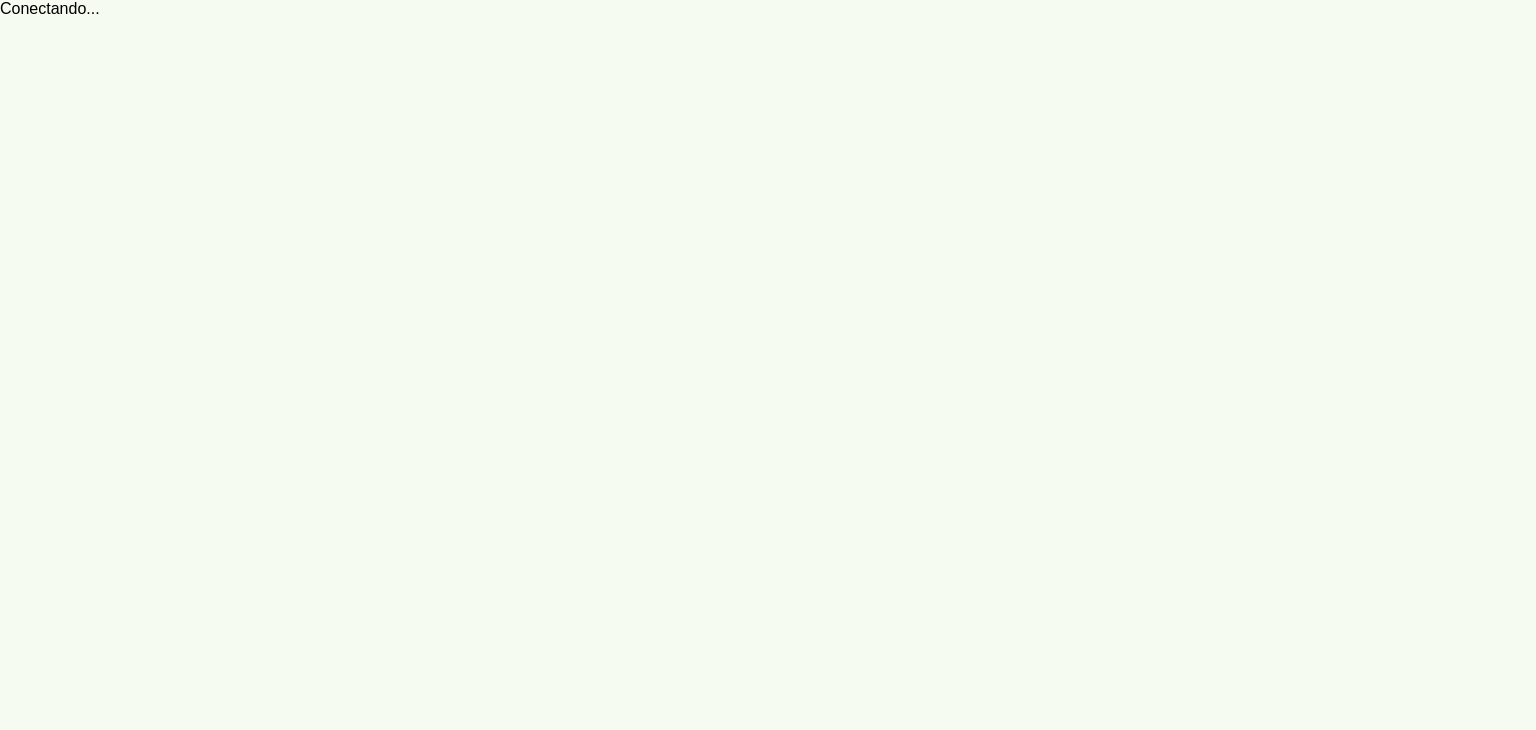 scroll, scrollTop: 0, scrollLeft: 0, axis: both 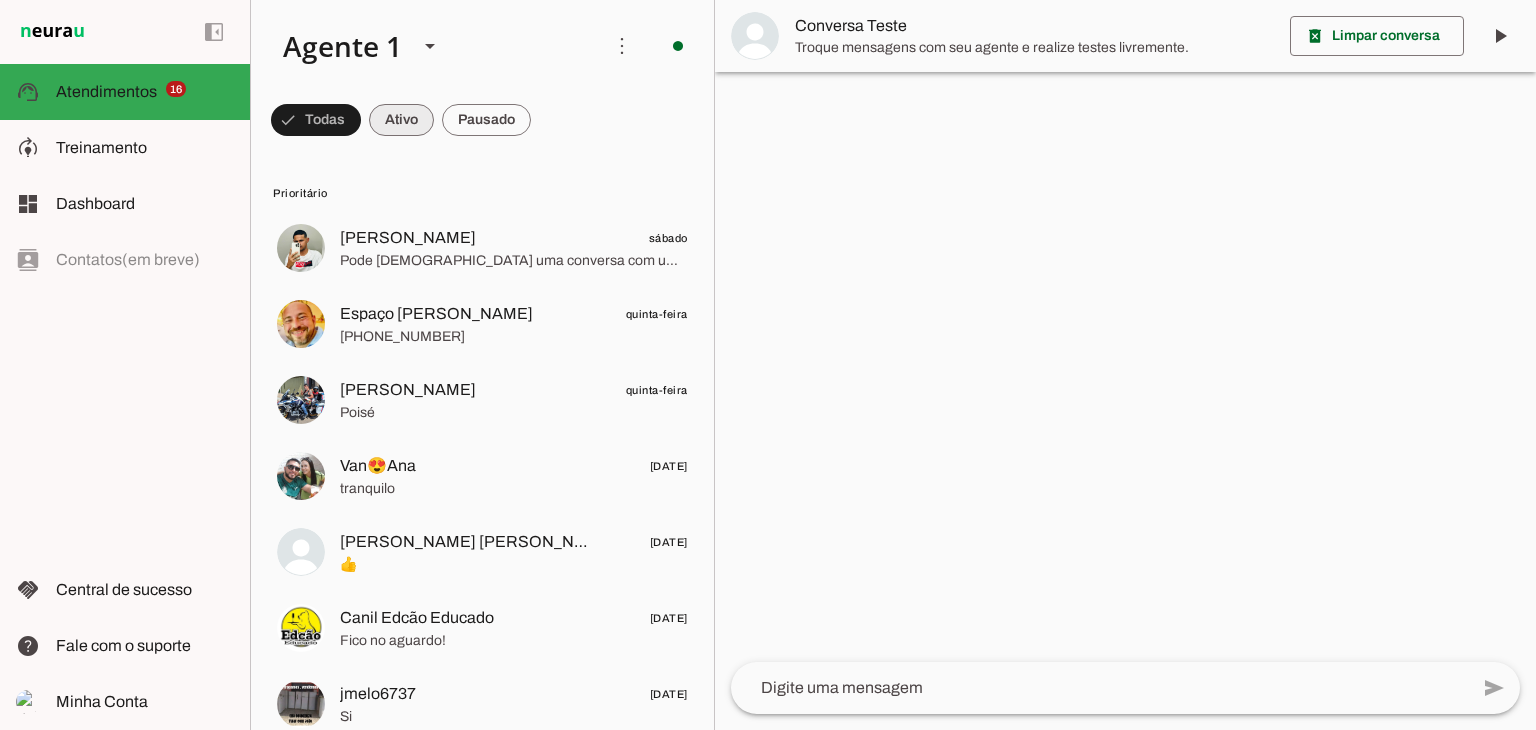 click at bounding box center (316, 120) 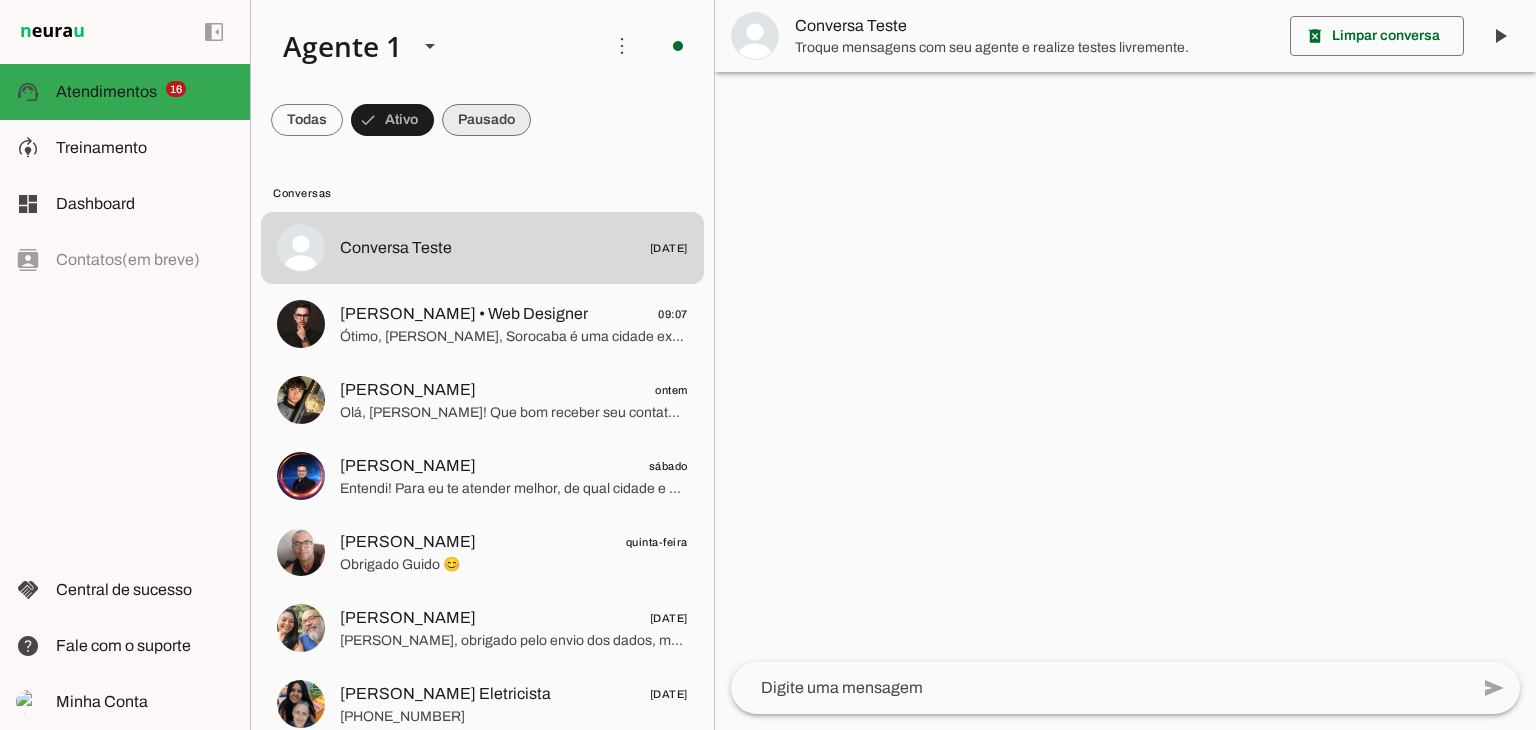 click at bounding box center [307, 120] 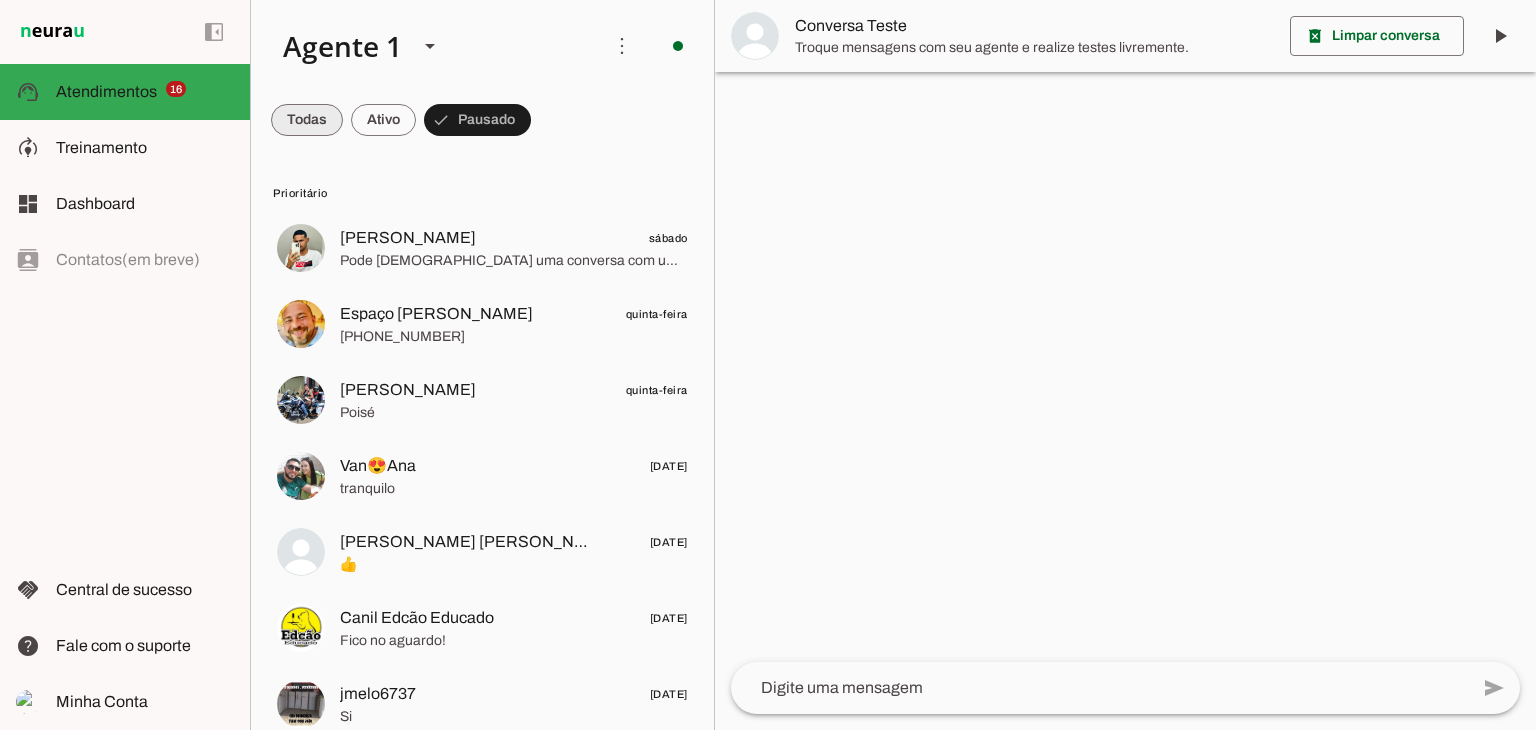 click at bounding box center (307, 120) 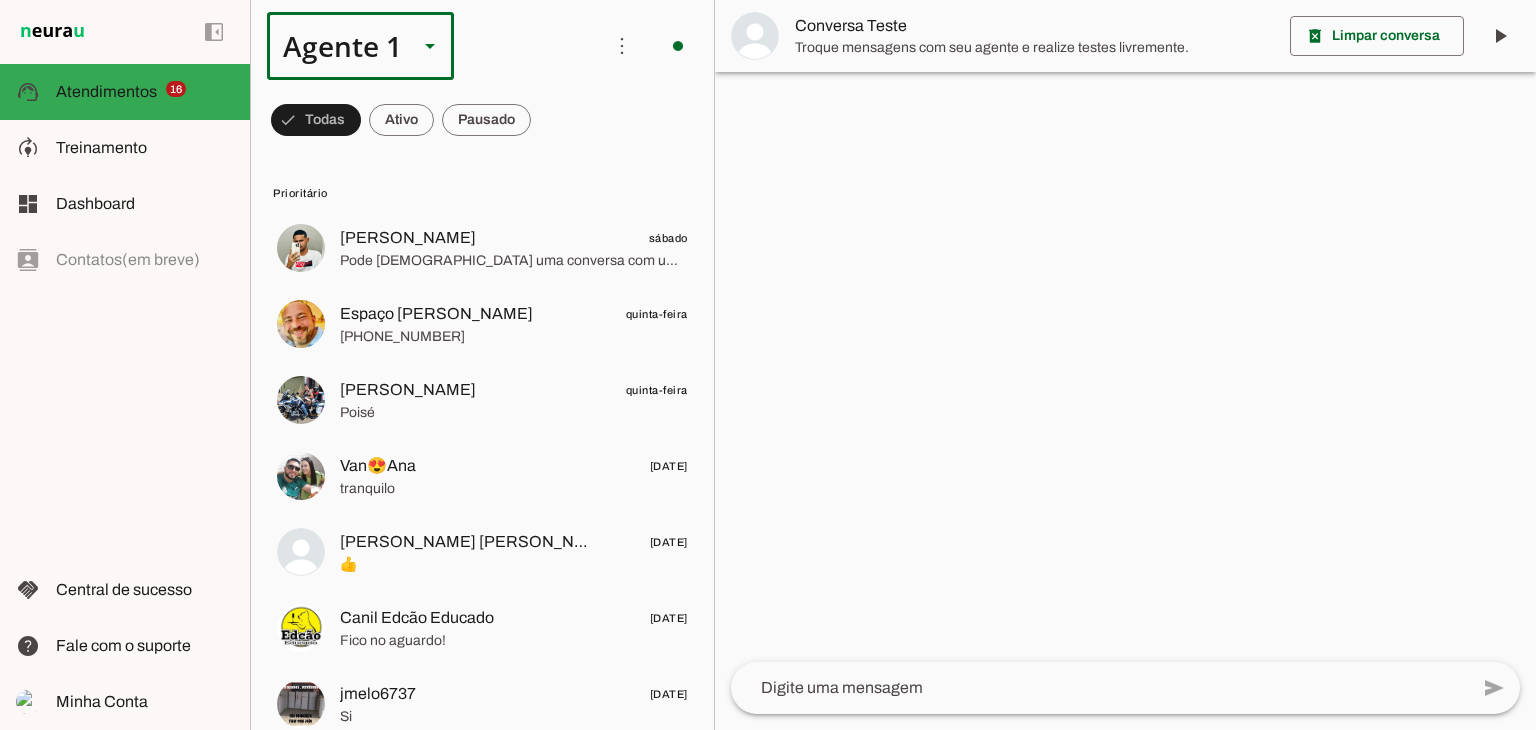 click 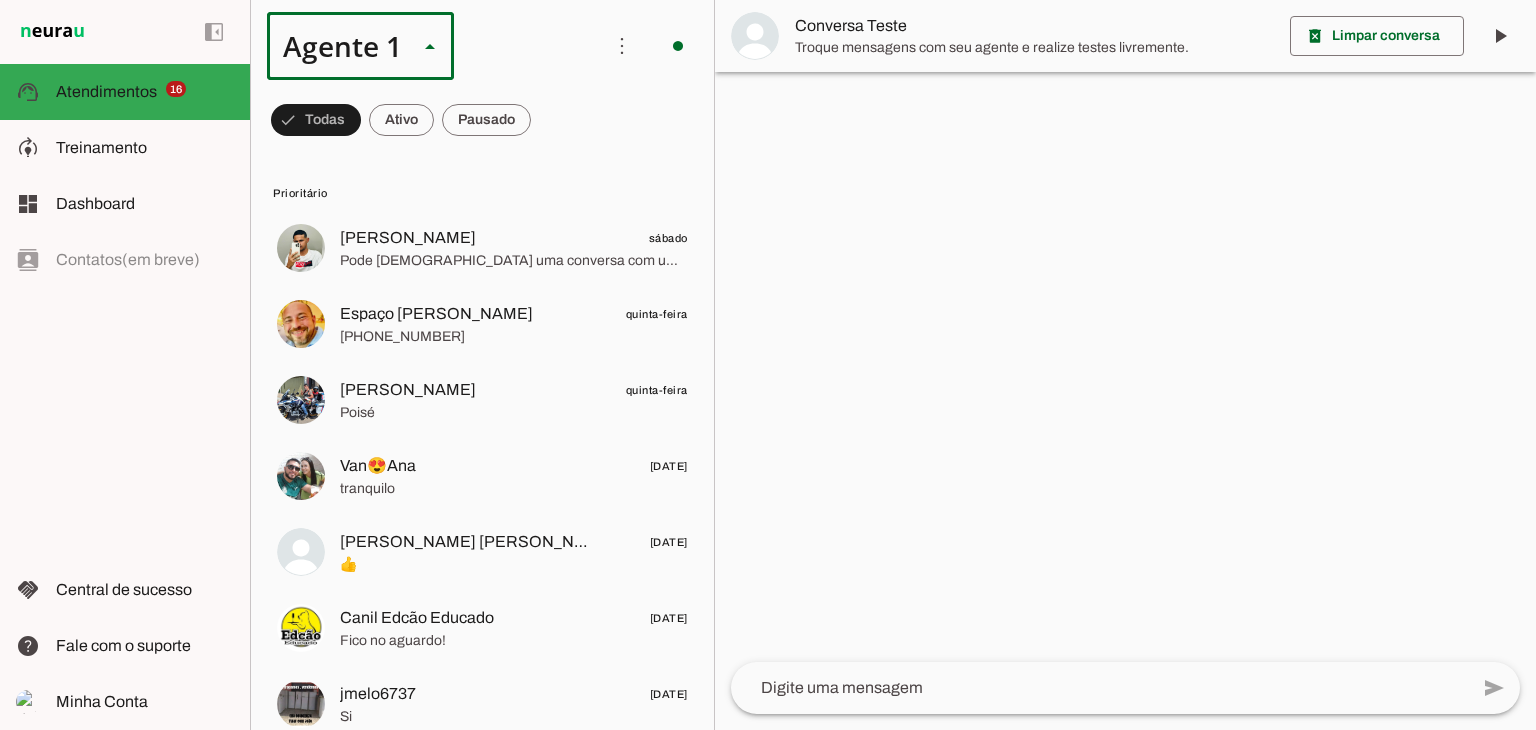 click 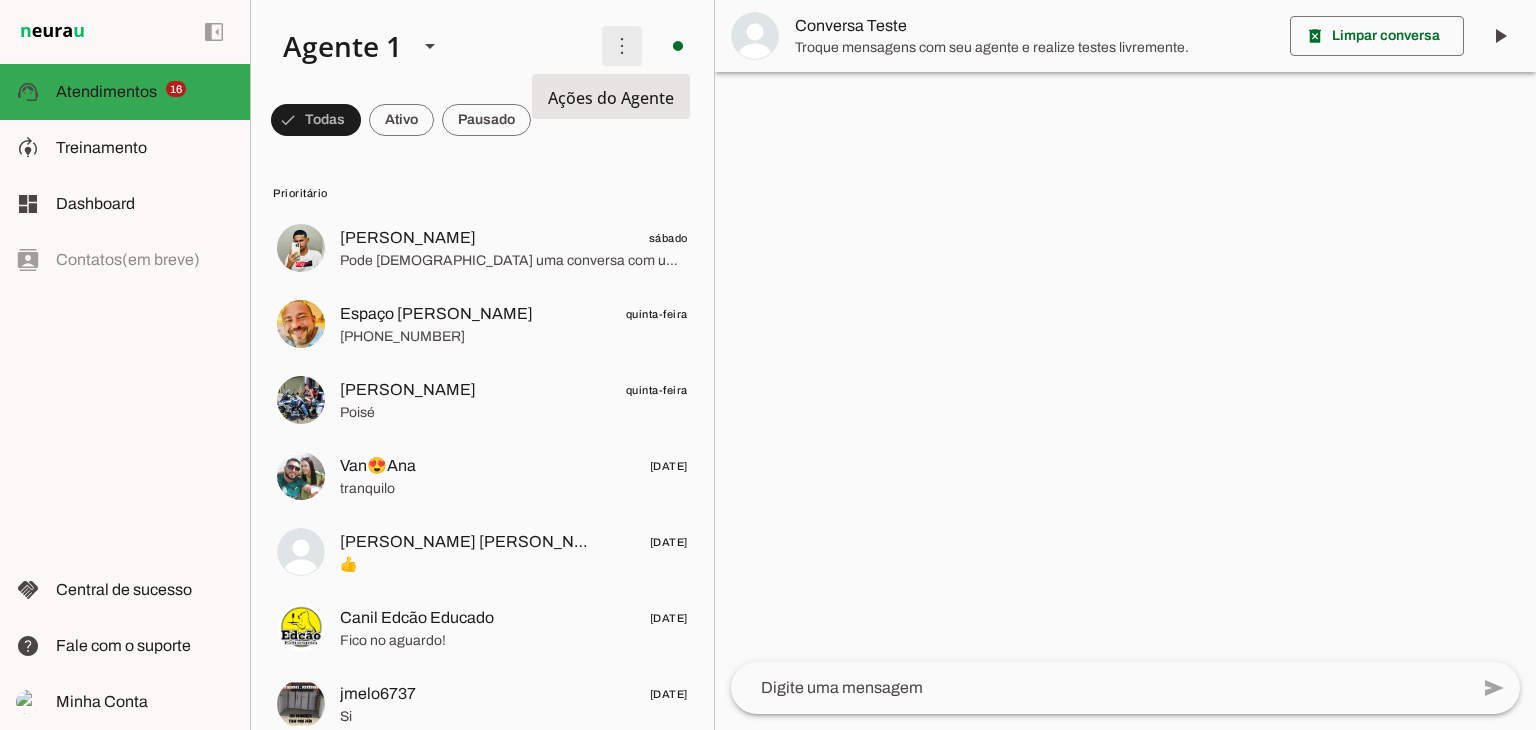 click at bounding box center (622, 46) 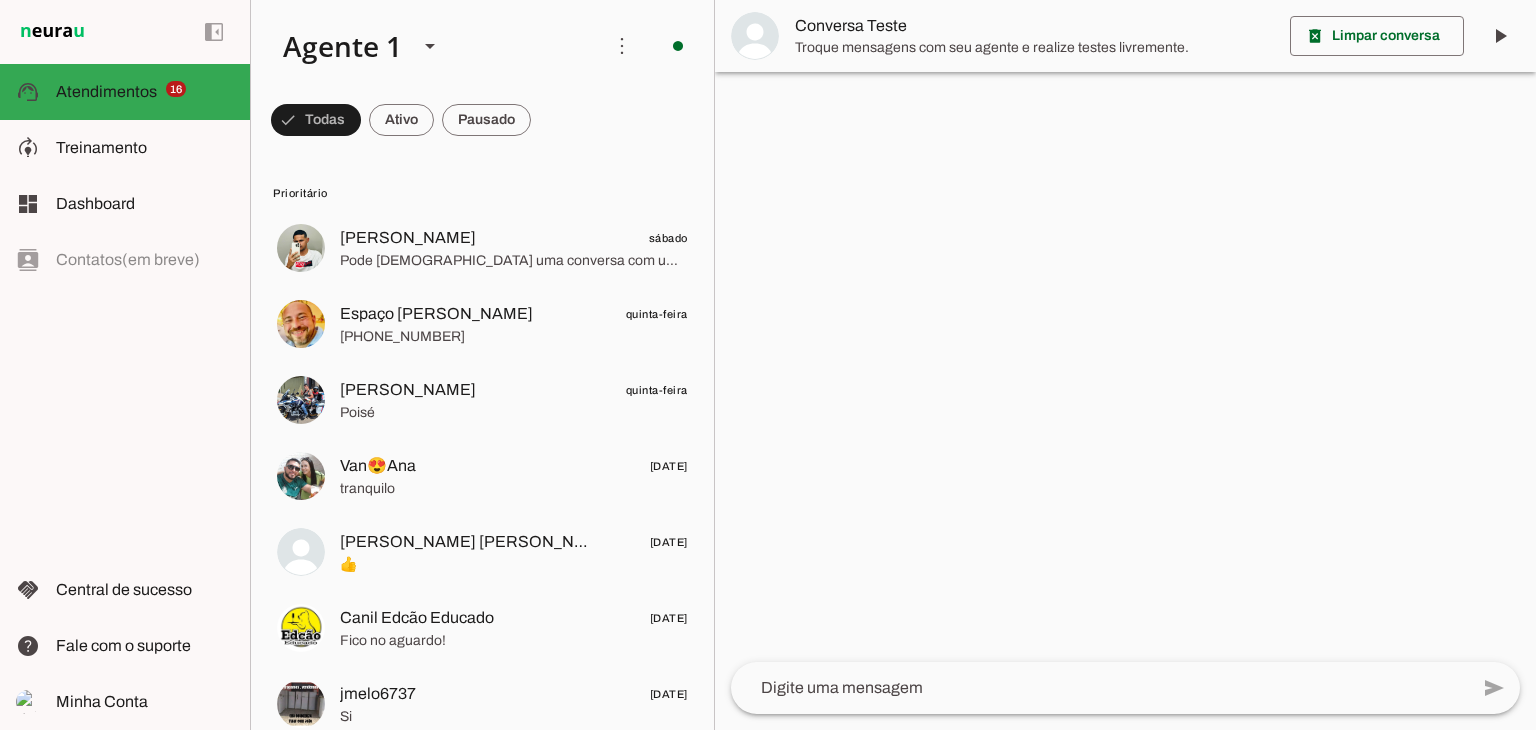 click at bounding box center (1125, 365) 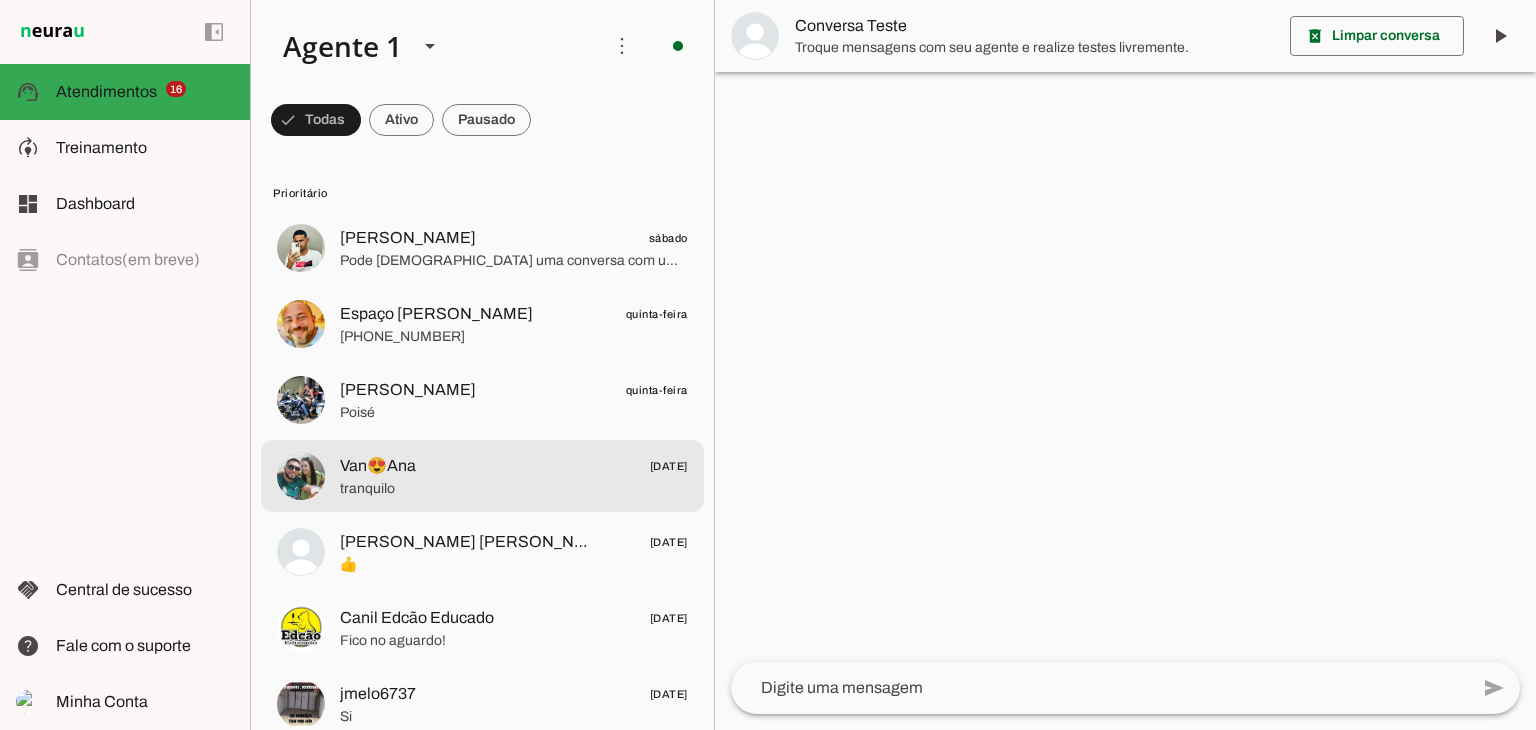 click on "Van😍Ana
27/06/2025" 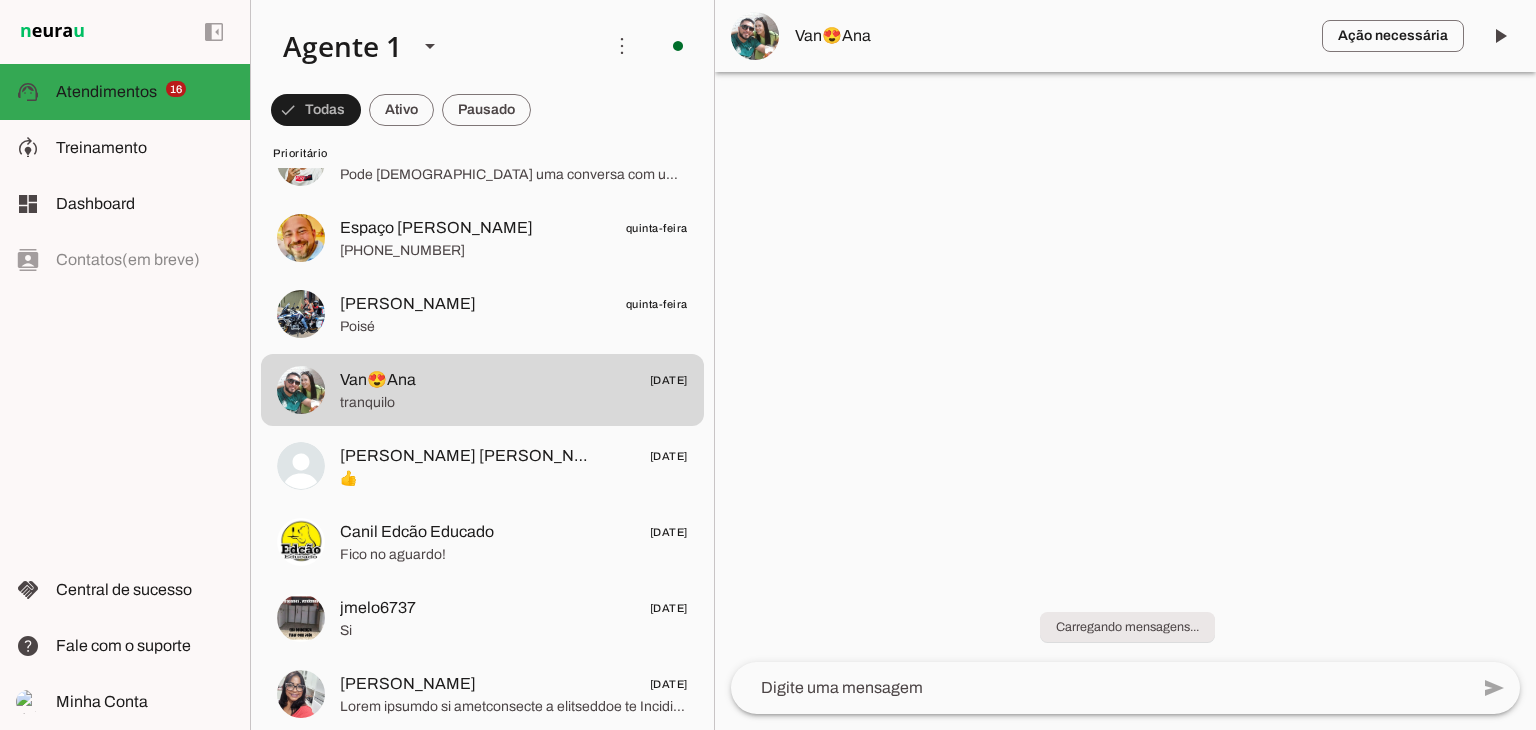 scroll, scrollTop: 0, scrollLeft: 0, axis: both 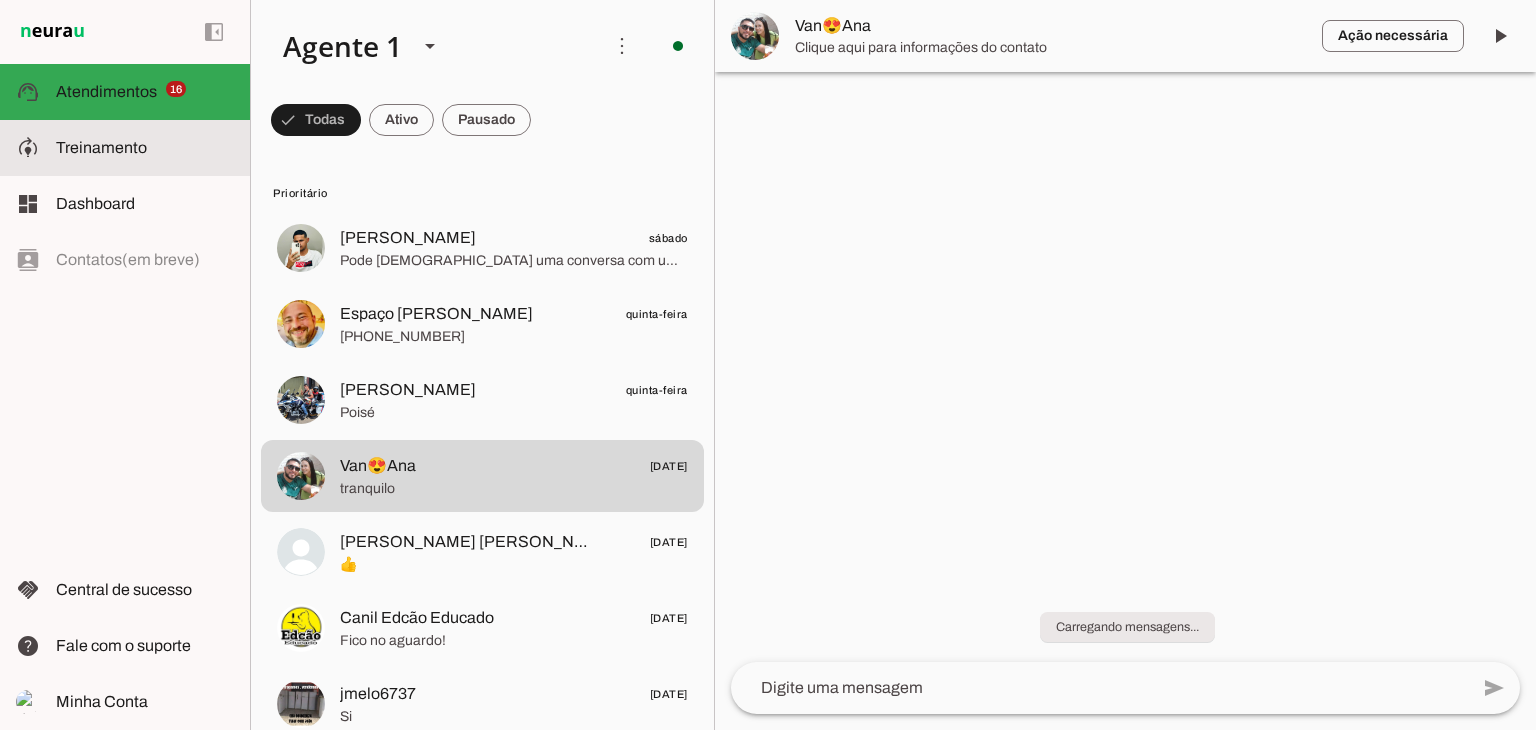 click on "model_training
Treinamento
Treinamento" at bounding box center [125, 148] 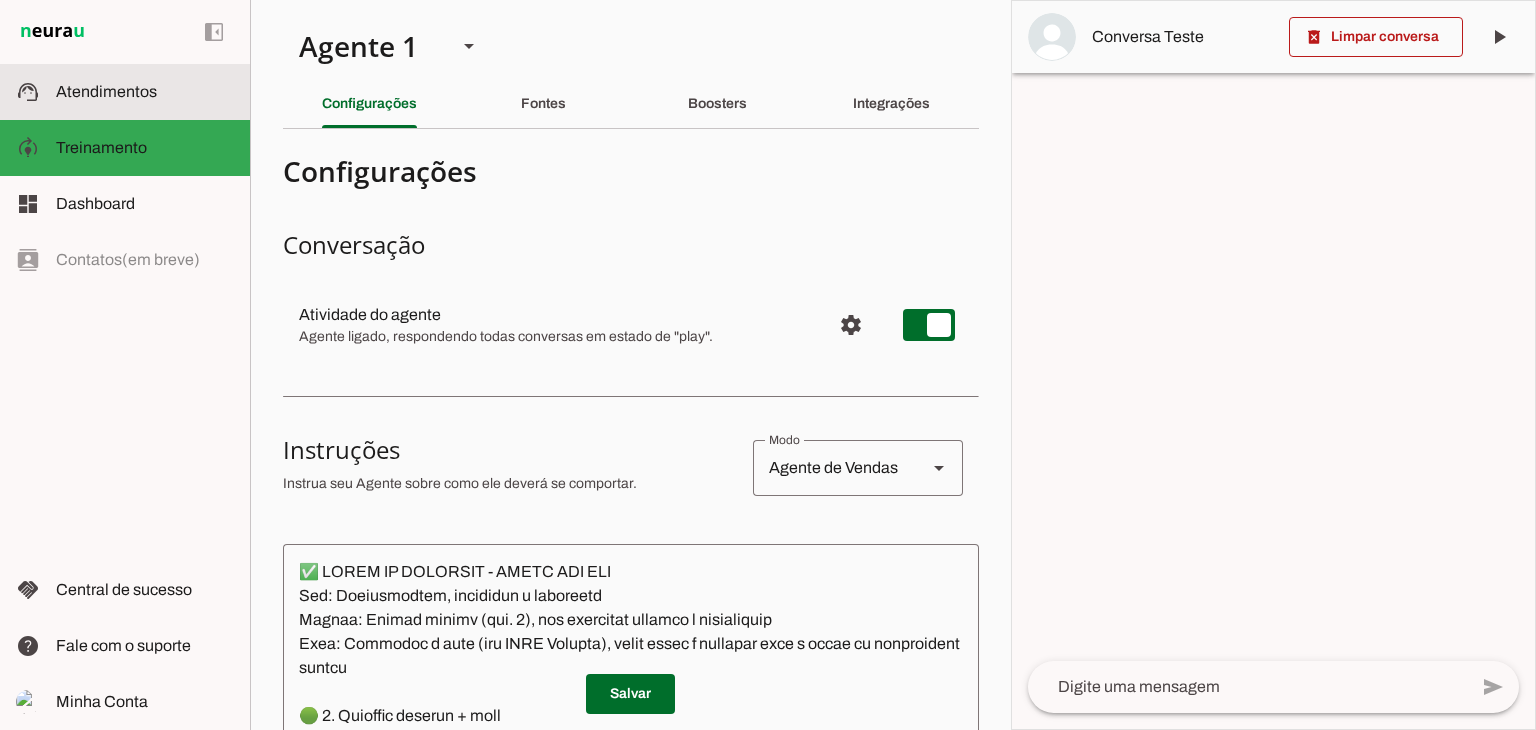 click on "Atendimentos" 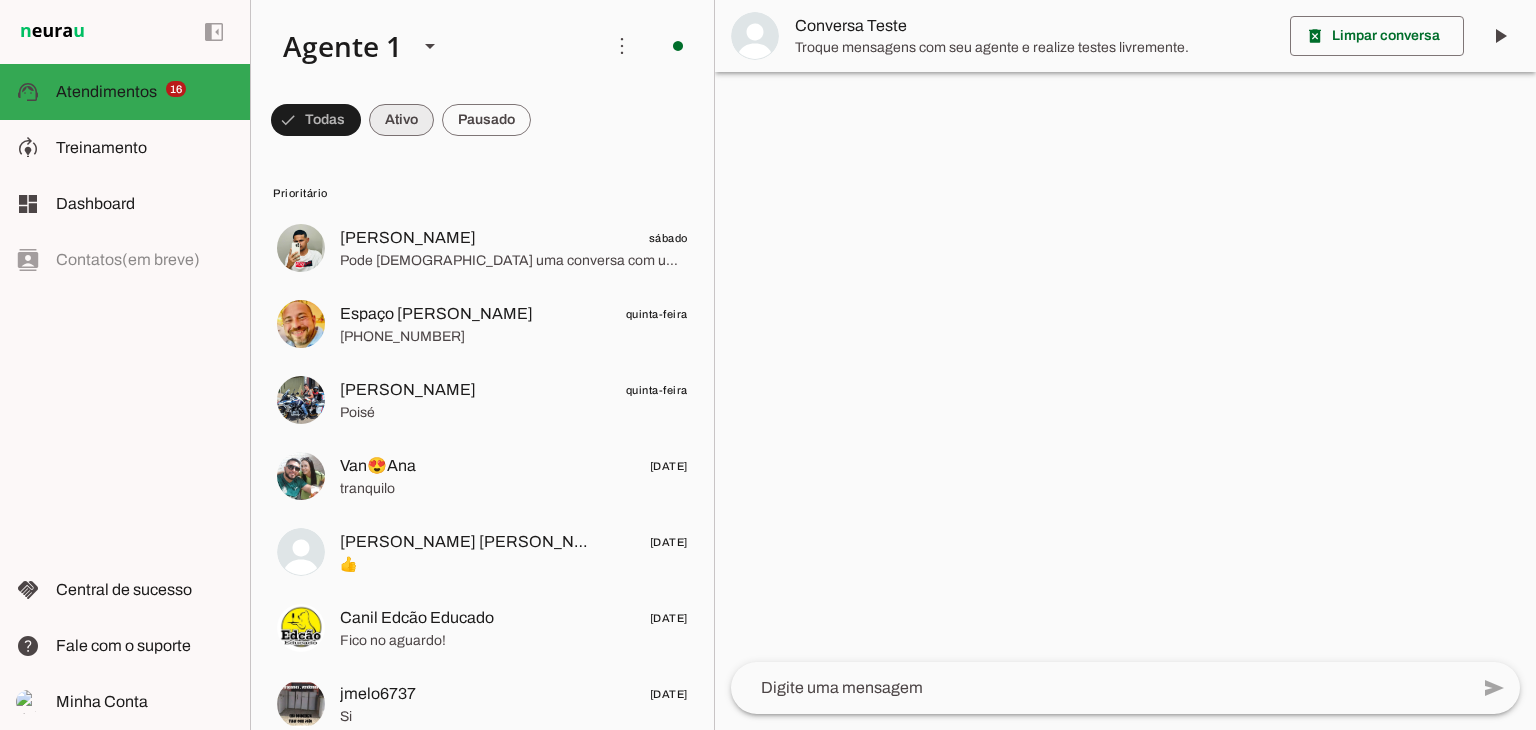 click at bounding box center [316, 120] 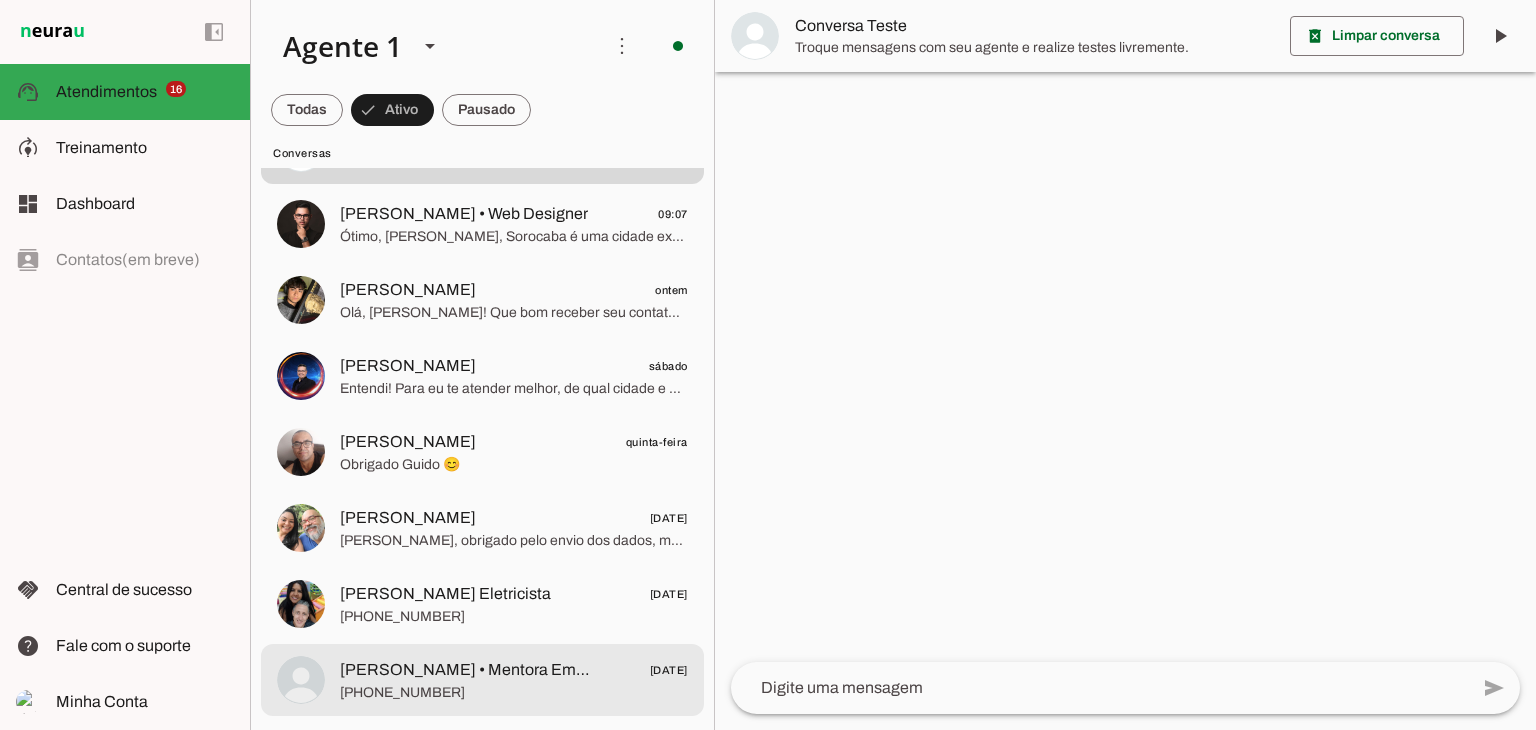 scroll, scrollTop: 0, scrollLeft: 0, axis: both 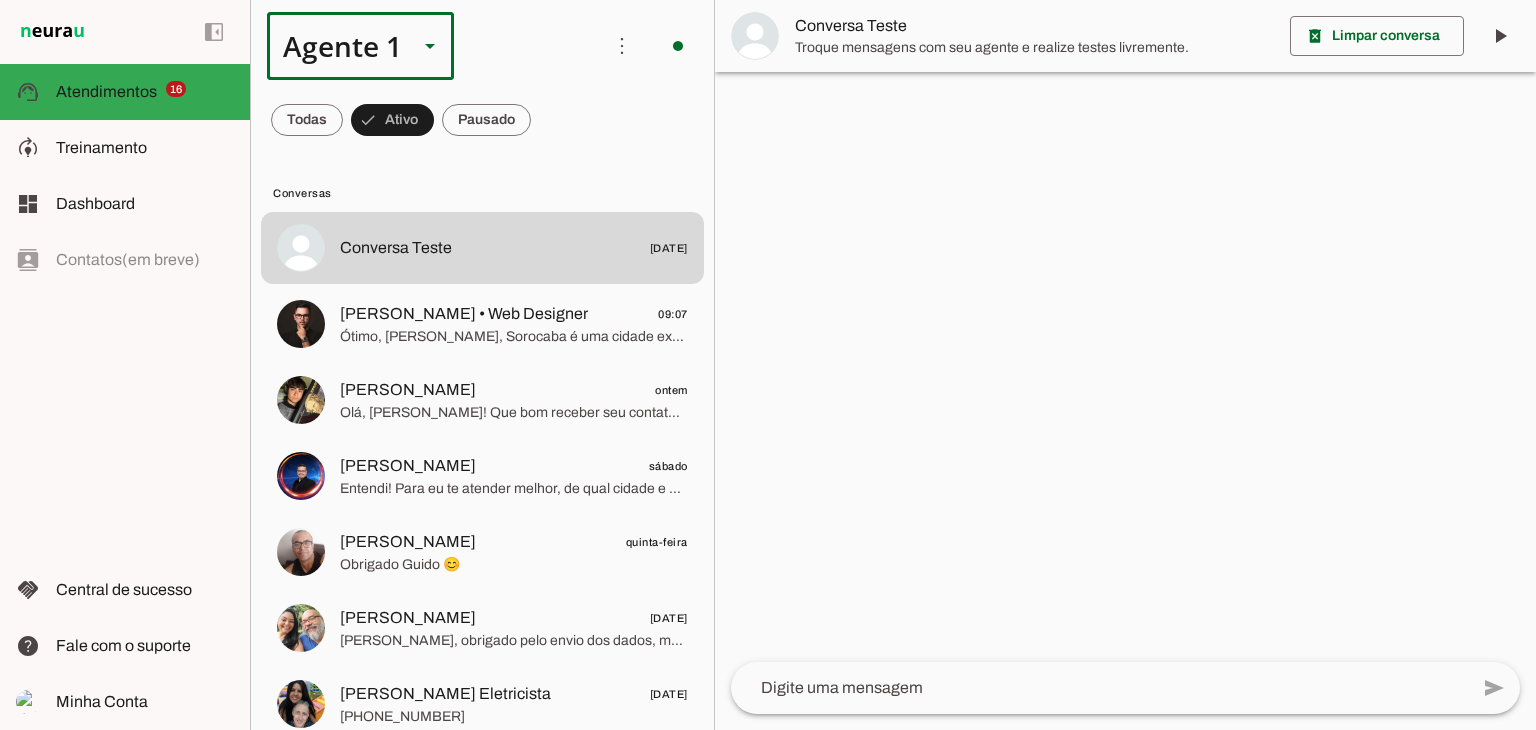click at bounding box center [430, 46] 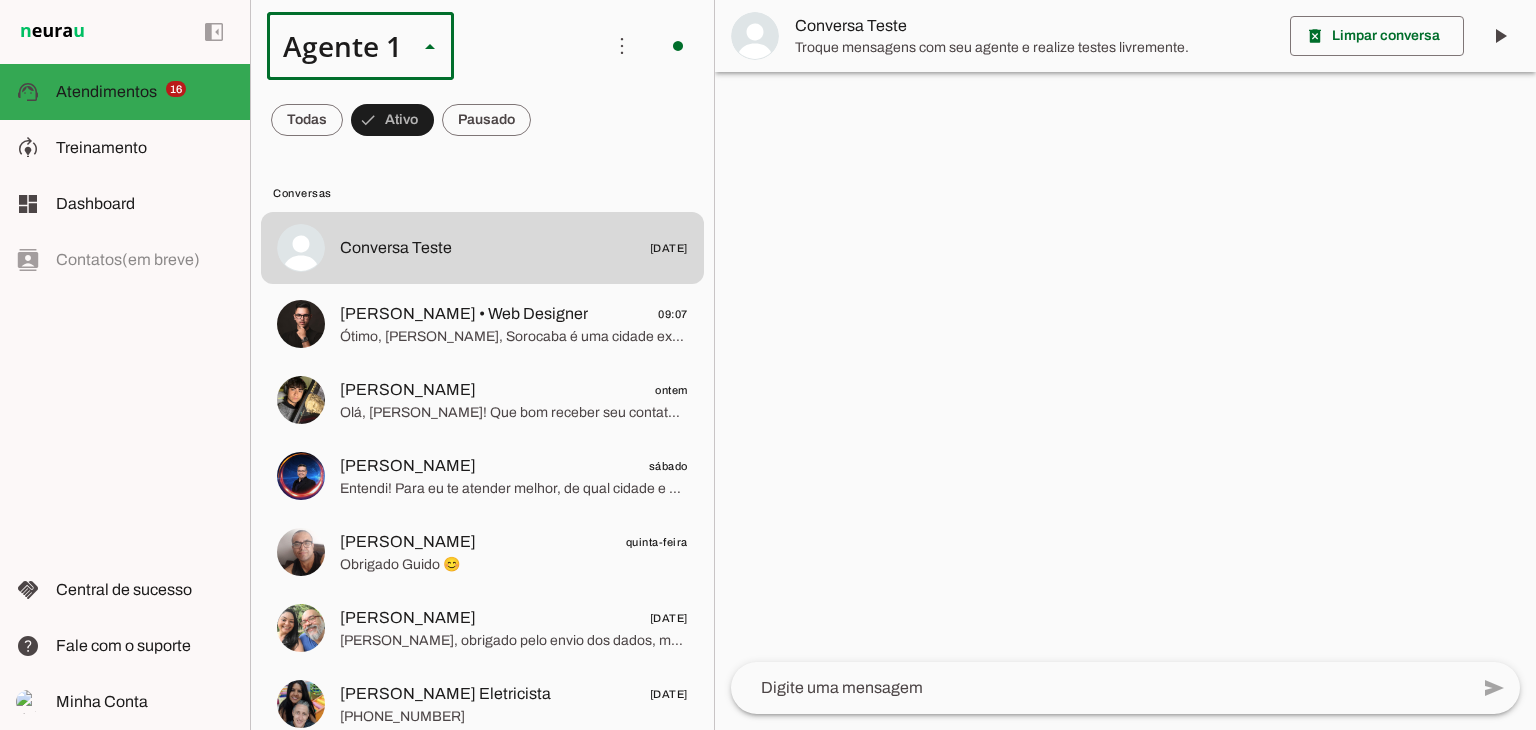 click at bounding box center (430, 46) 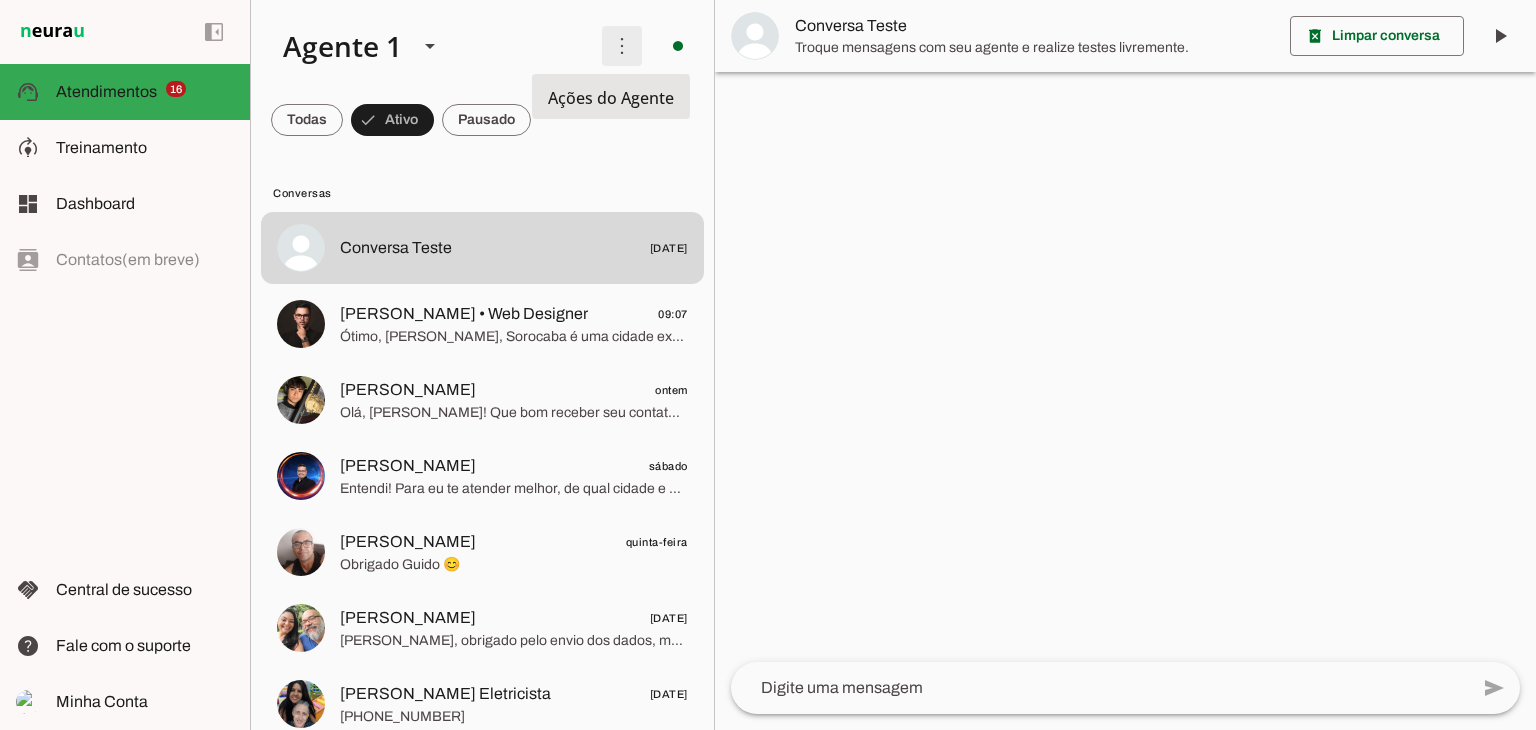 click at bounding box center (622, 46) 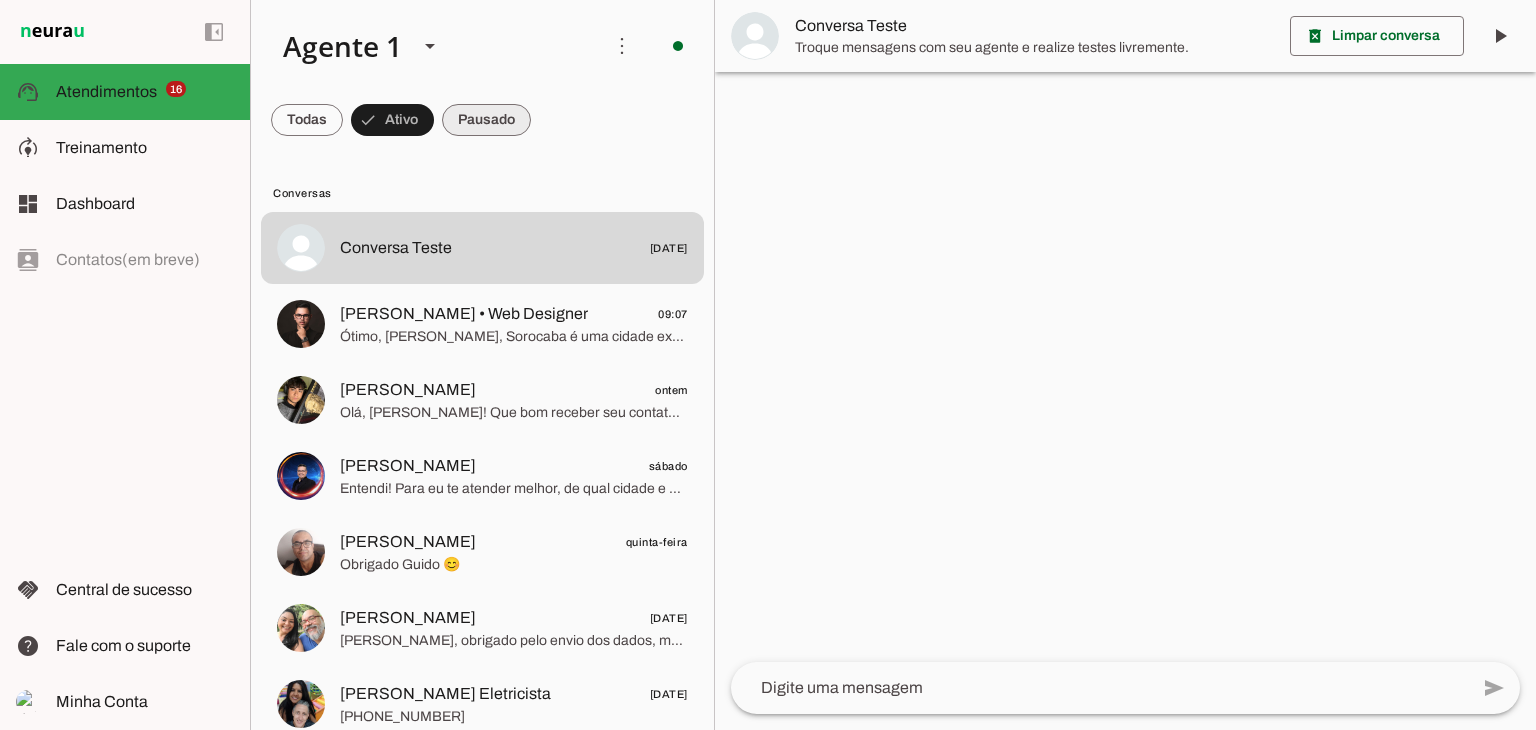 click at bounding box center (307, 120) 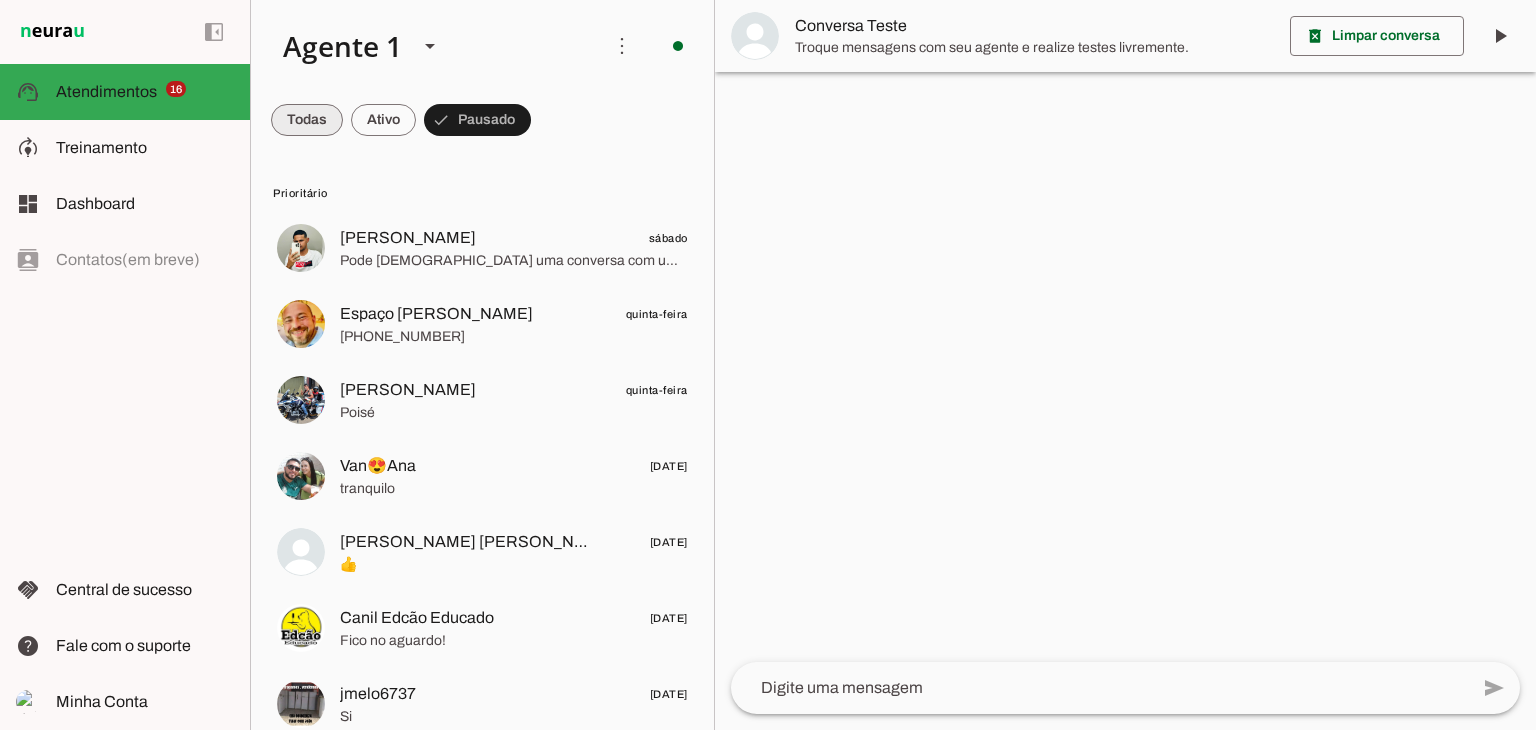 click at bounding box center (307, 120) 